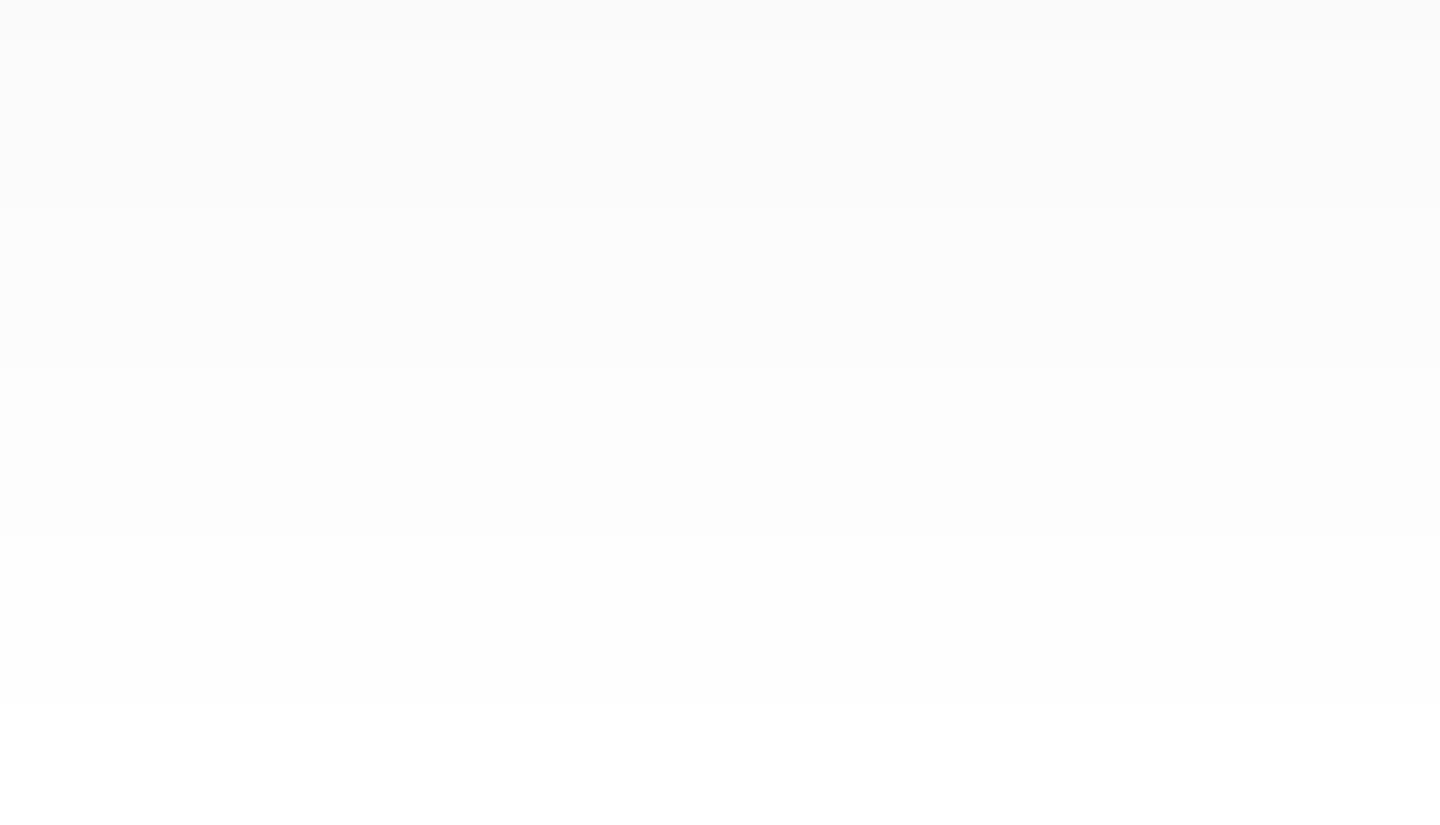 scroll, scrollTop: 0, scrollLeft: 0, axis: both 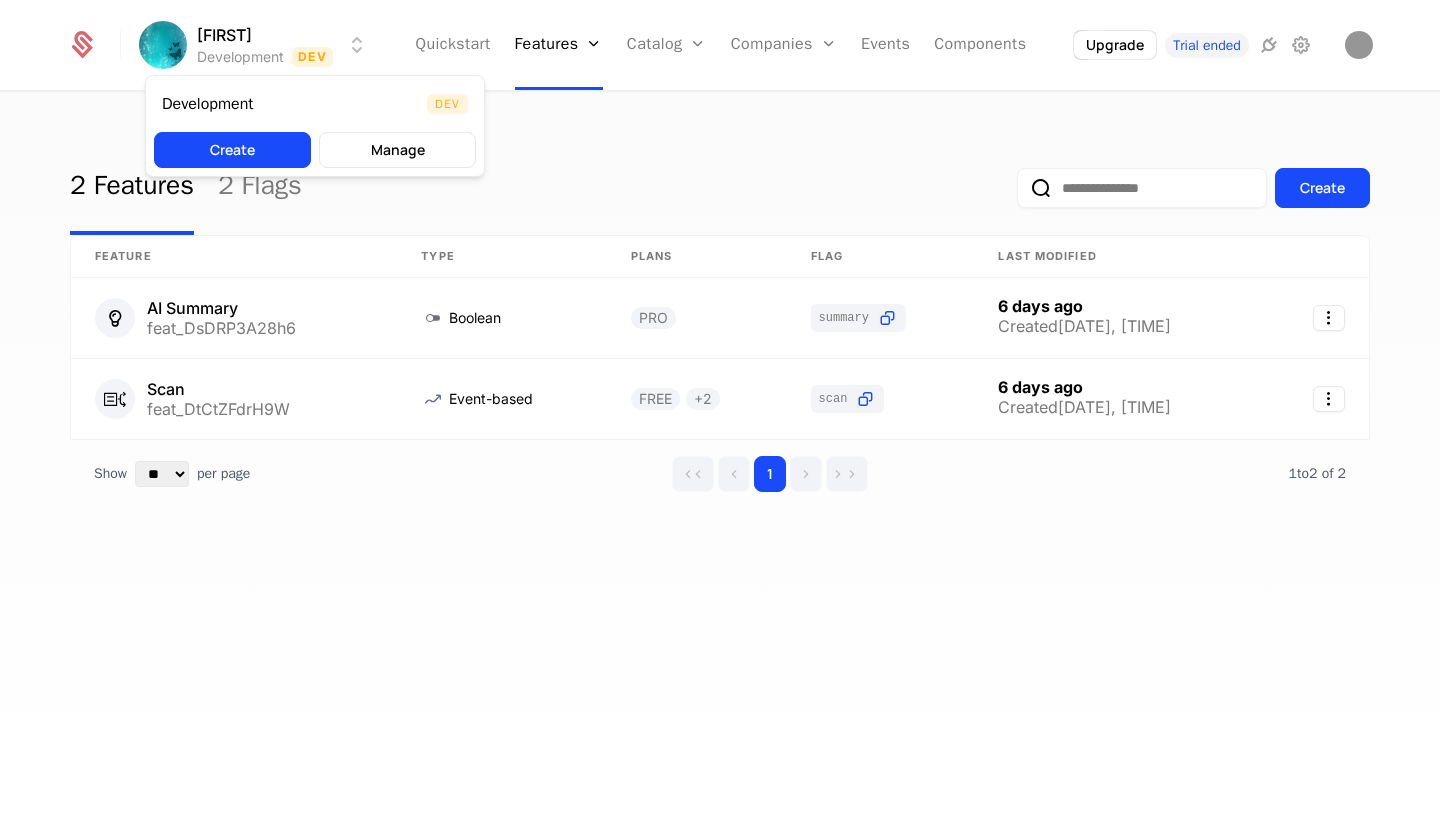 click on "[FIRST] Development Dev Create Manage" at bounding box center (720, 412) 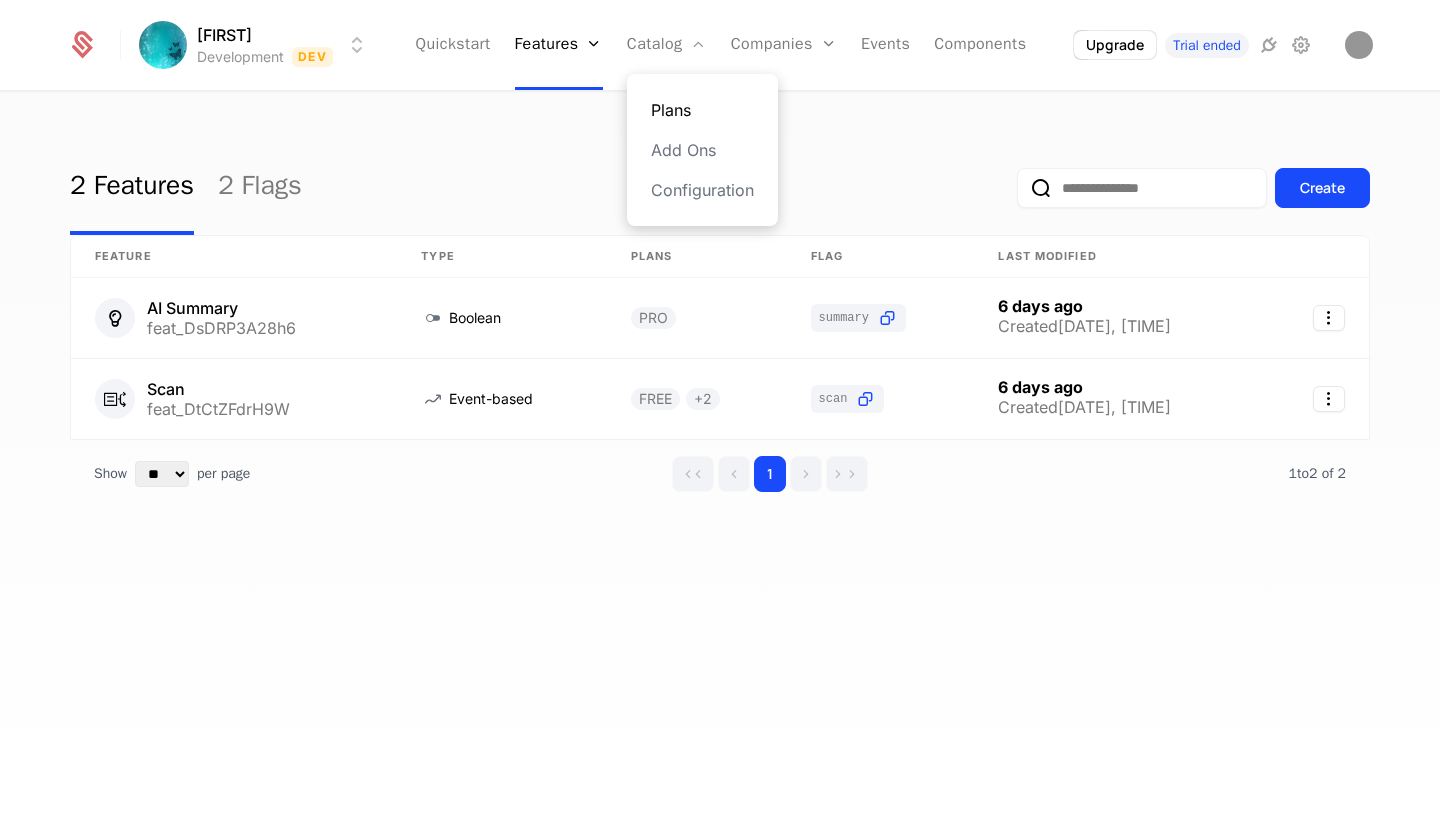 click on "Plans" at bounding box center [702, 110] 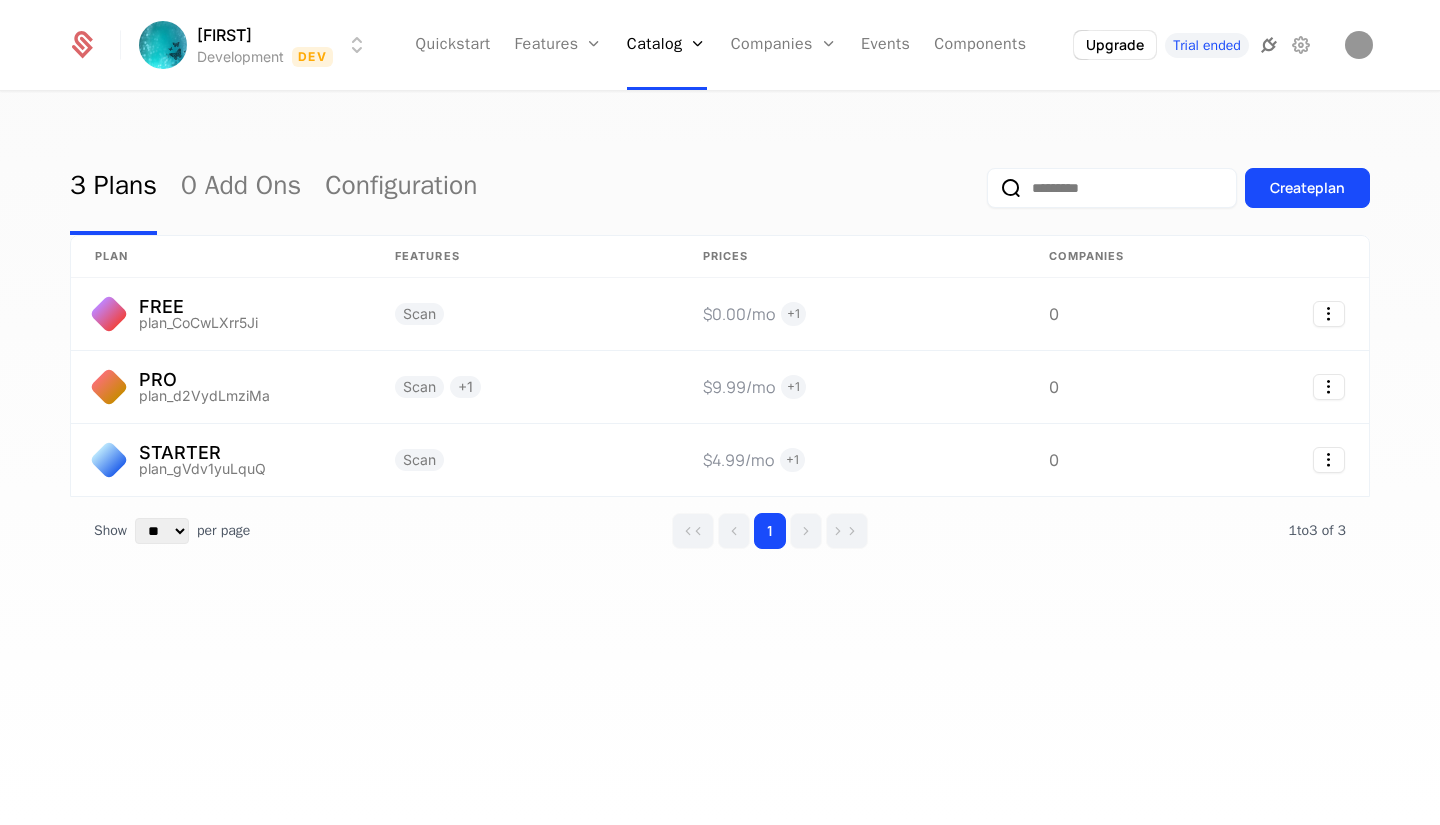 click at bounding box center (1269, 45) 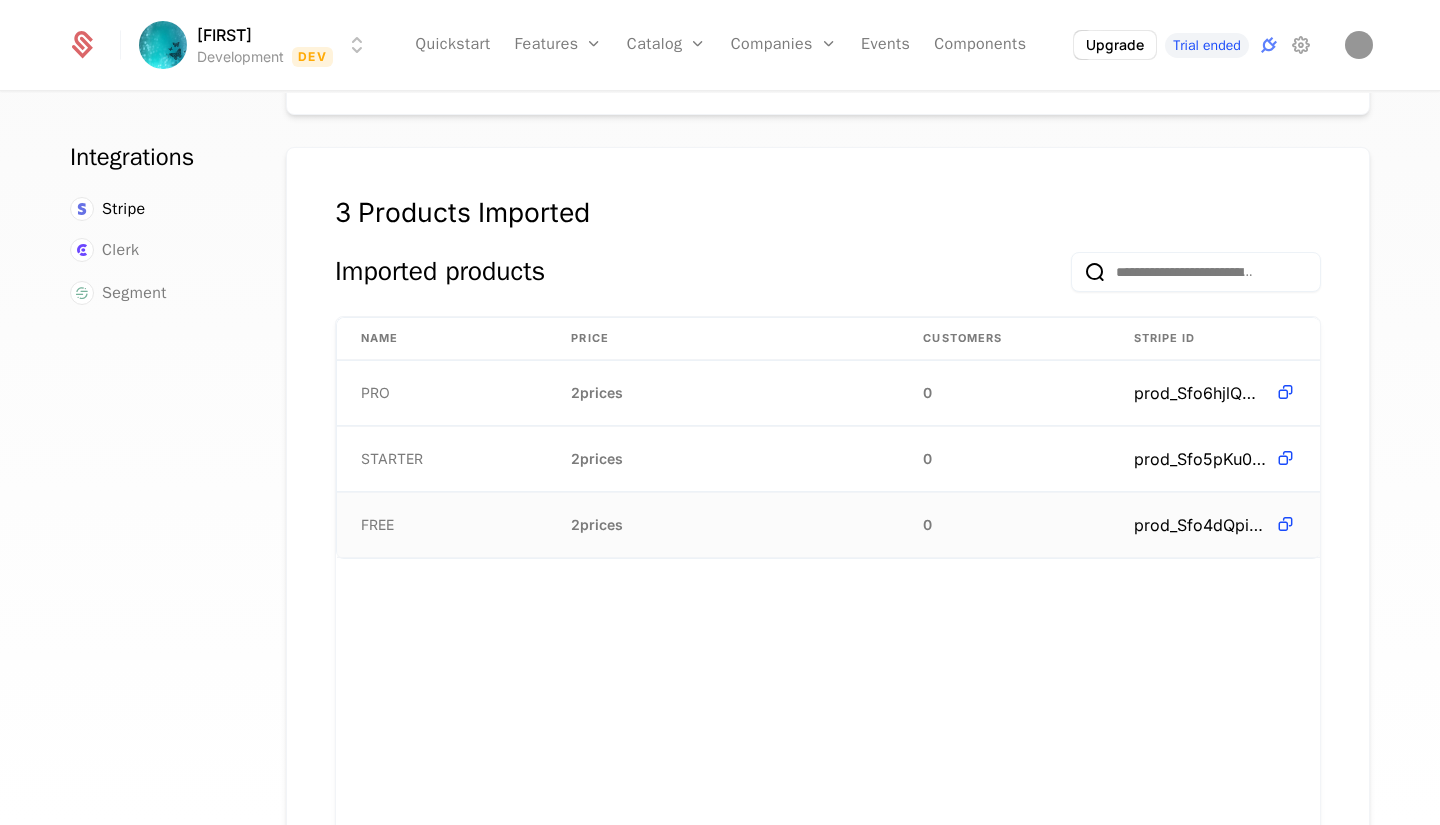 scroll, scrollTop: 495, scrollLeft: 0, axis: vertical 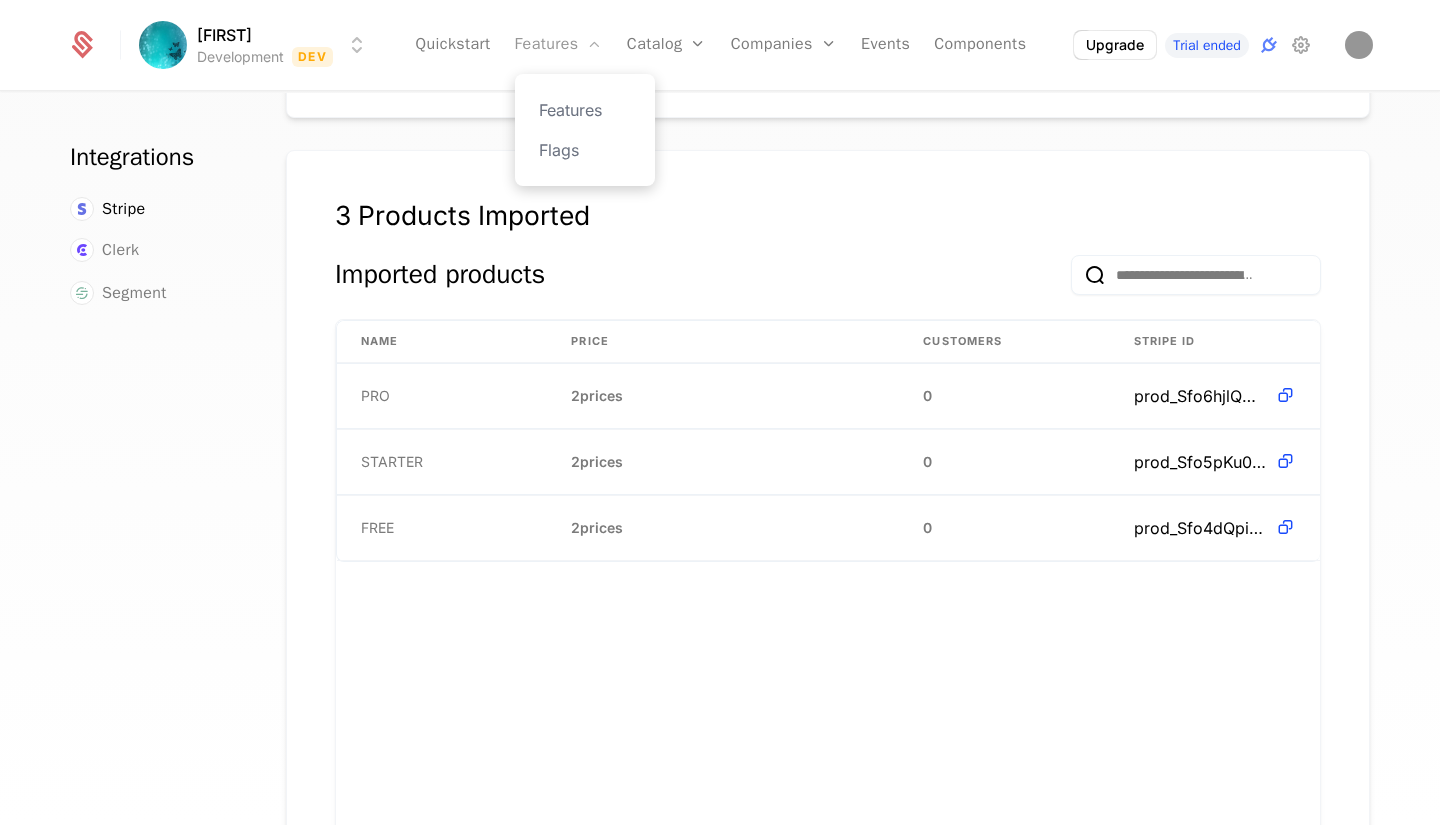 click on "Features" at bounding box center [559, 45] 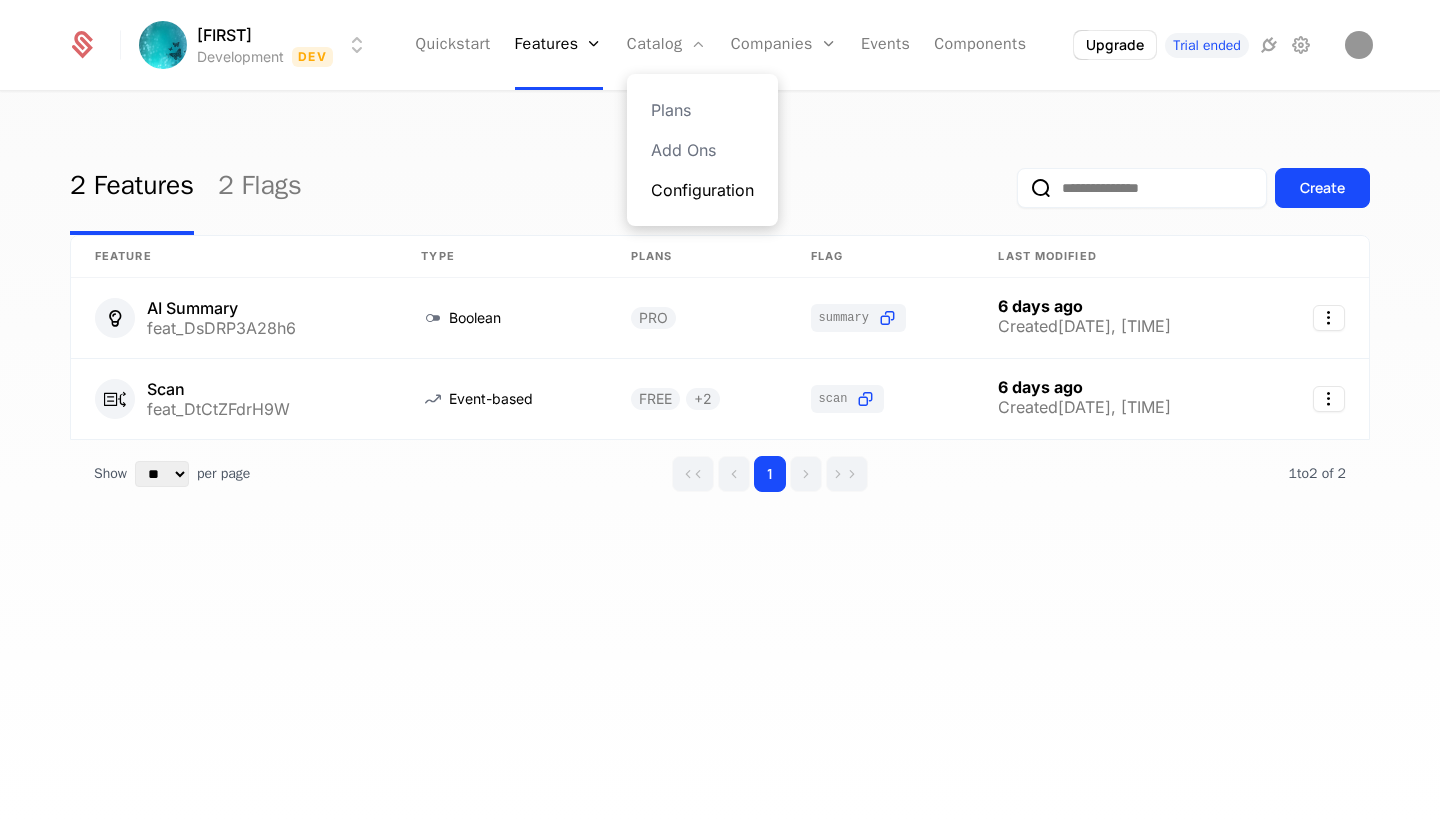 click on "Configuration" at bounding box center [702, 190] 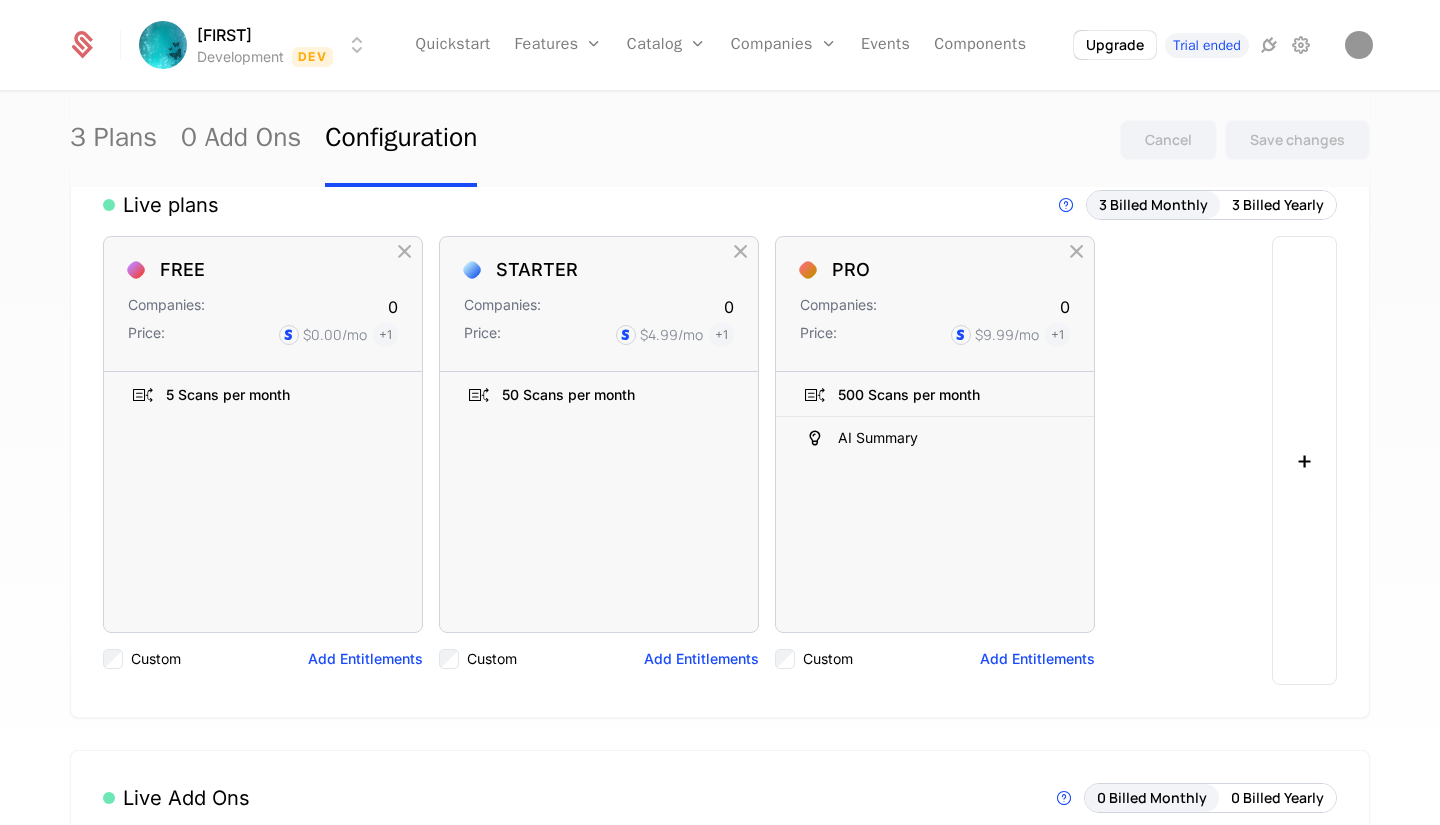 scroll, scrollTop: 0, scrollLeft: 0, axis: both 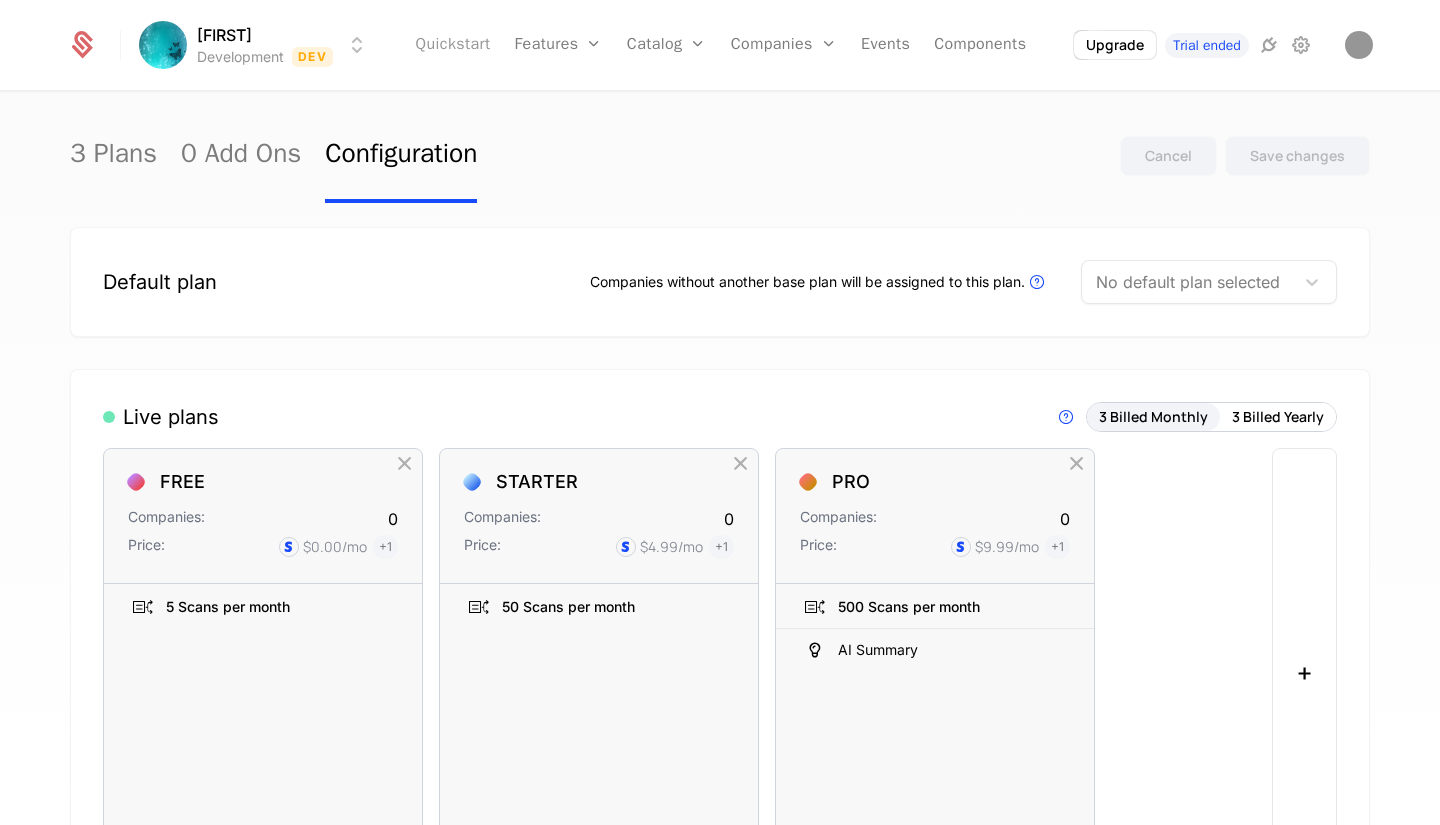 click on "Quickstart" at bounding box center [453, 45] 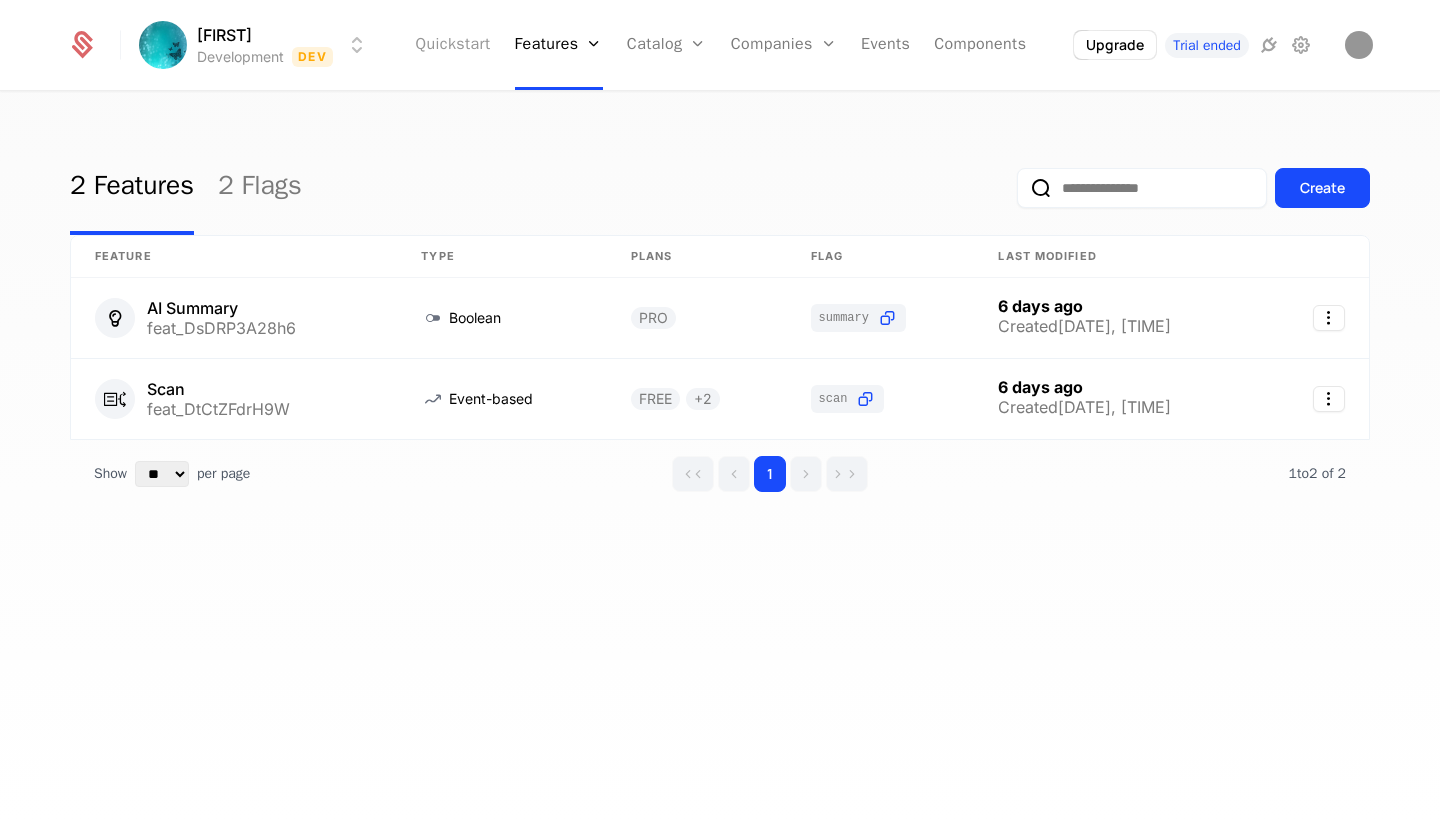 click on "Quickstart" at bounding box center [453, 45] 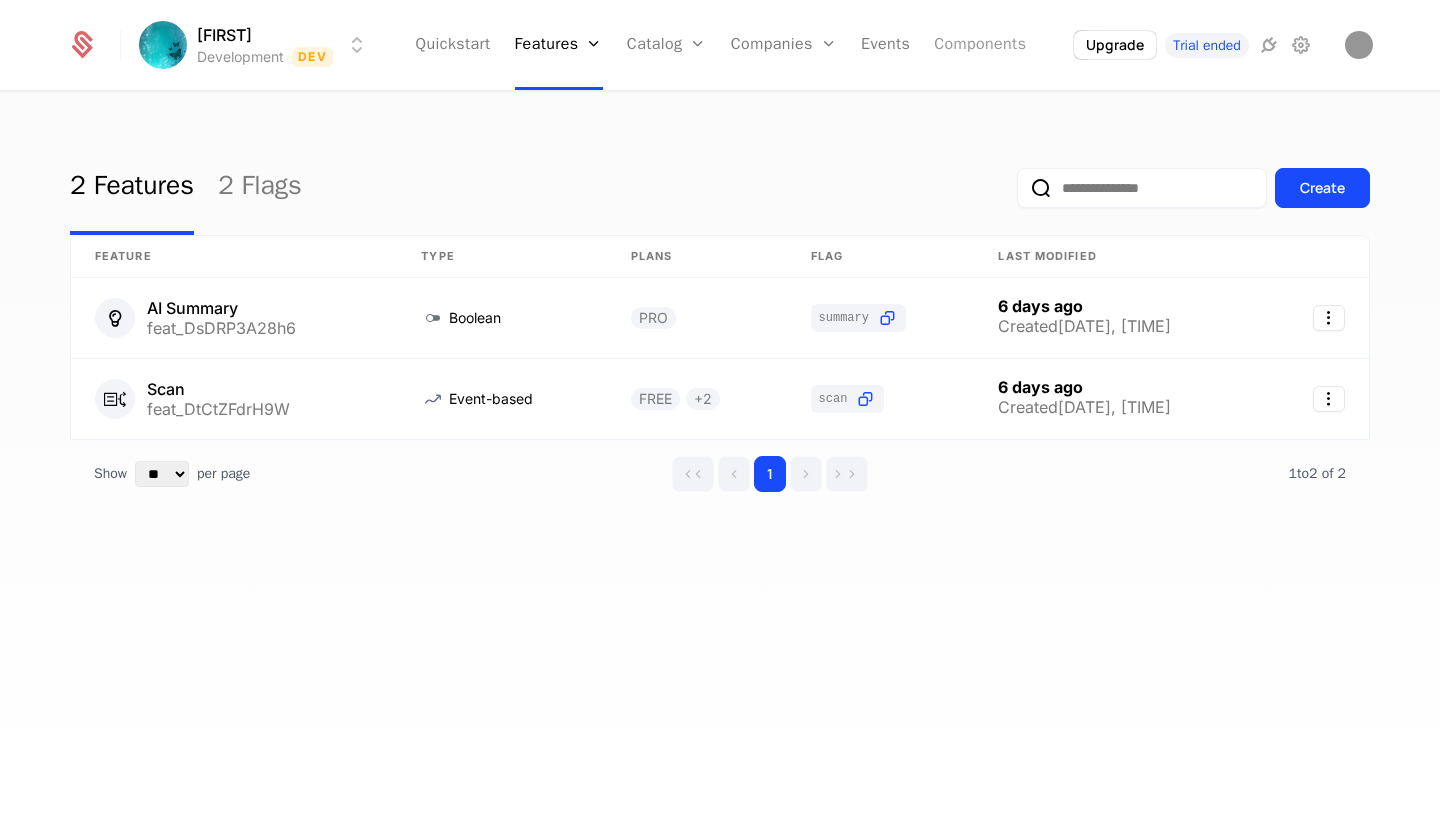 click on "Components" at bounding box center (980, 45) 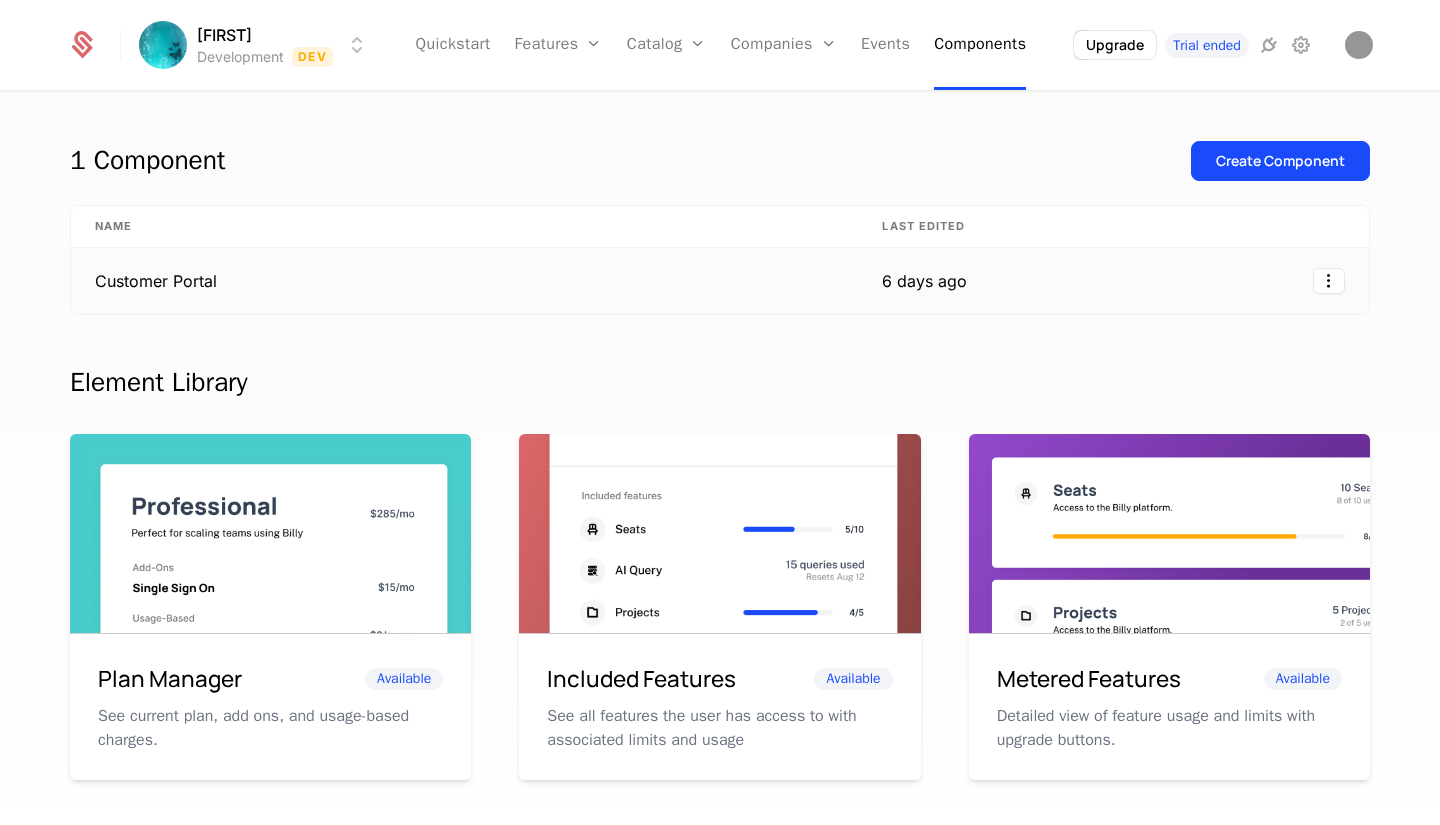 click on "Customer Portal" at bounding box center [464, 281] 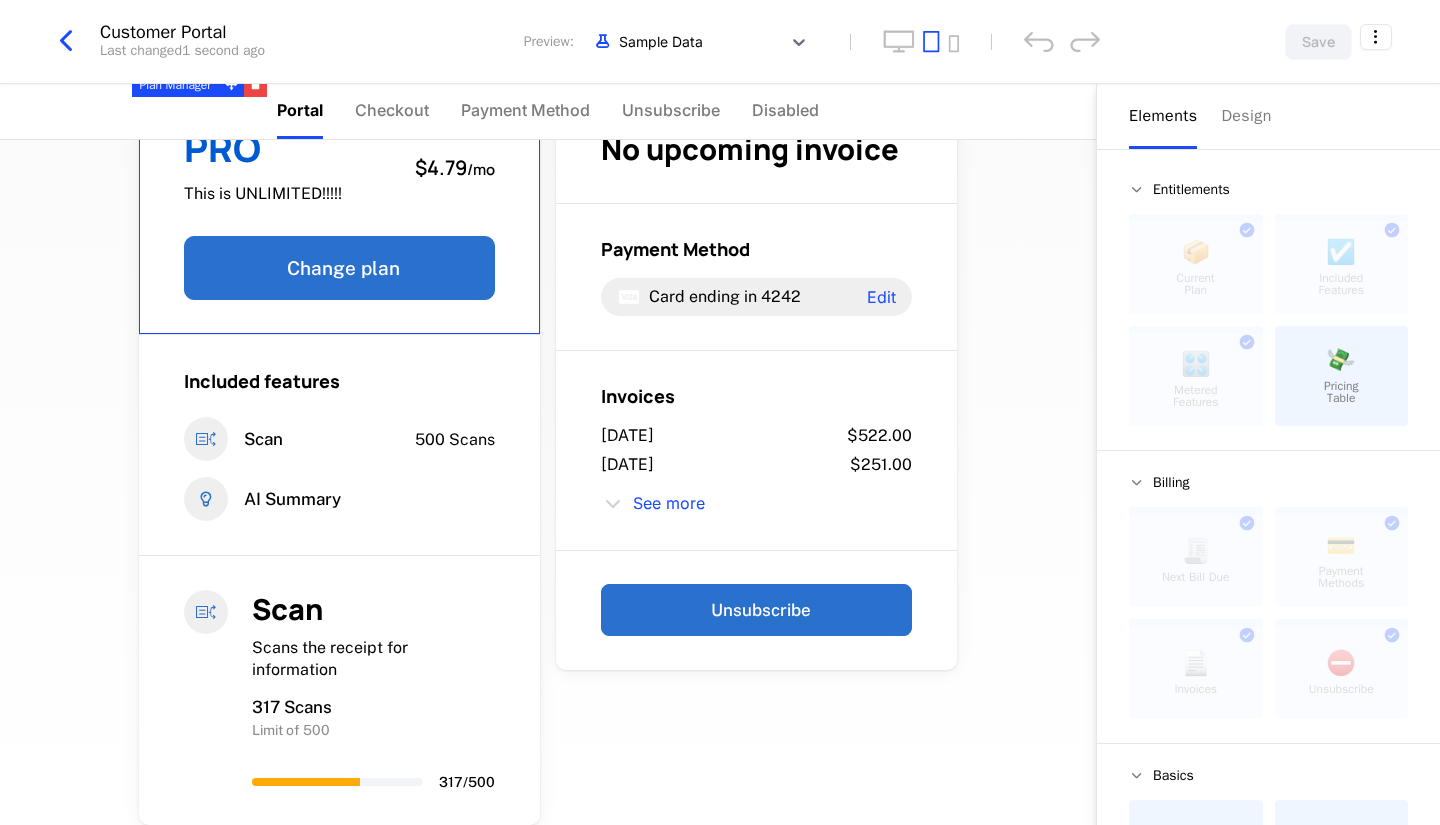 scroll, scrollTop: 0, scrollLeft: 0, axis: both 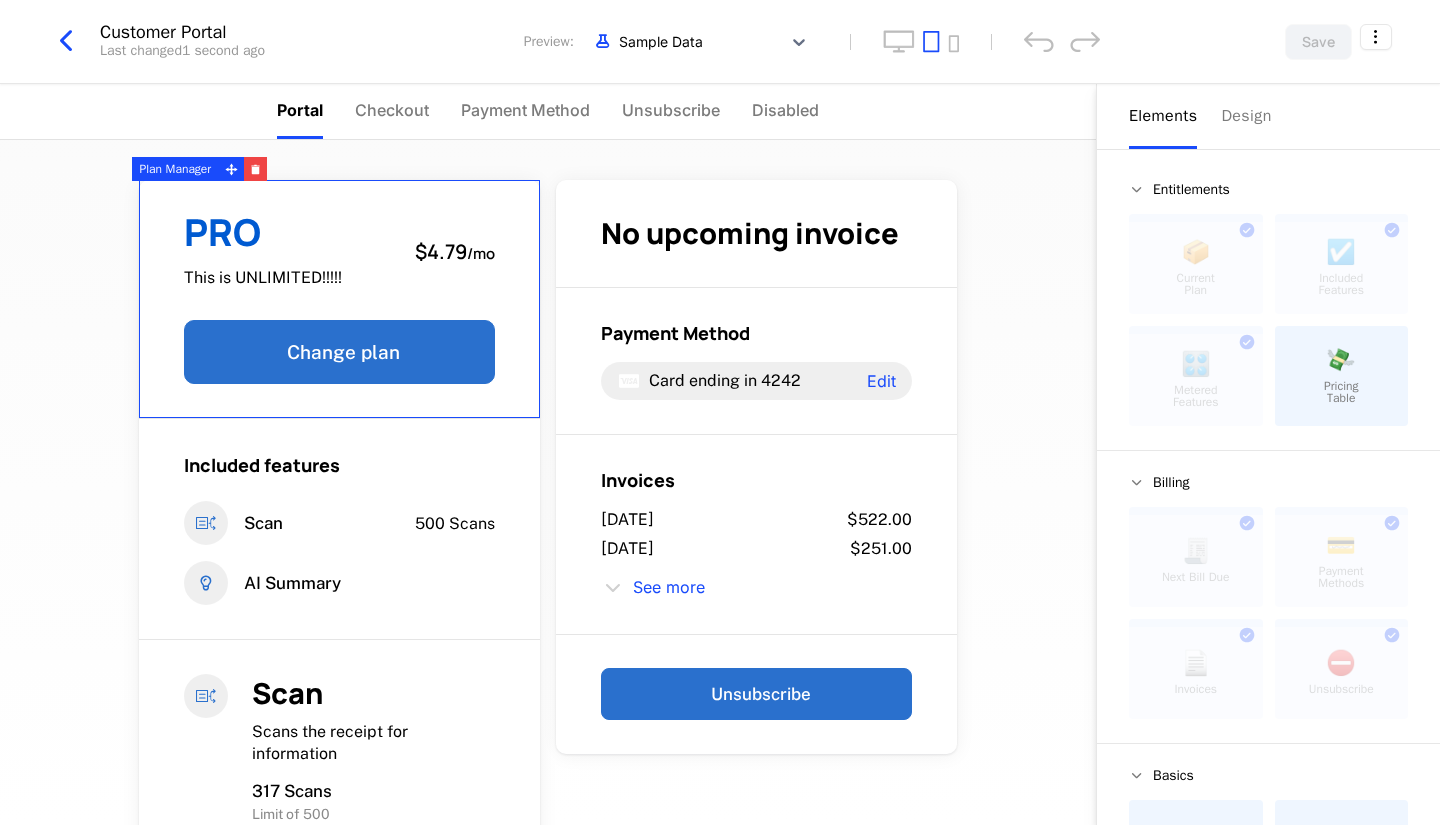 click on "plan_d2VydLmziMa This is UNLIMITED!!!!! $4.79 / mo Change plan Included features Scan 500   Scans AI Summary Scan Scans the receipt for information 317   Scans Limit of 500 317 / 500 No upcoming invoice Payment Method Card ending in   4242 Edit Invoices July 27, 2025 $522.00 July 27, 2025 $251.00 See more Unsubscribe Powered by" at bounding box center (548, 482) 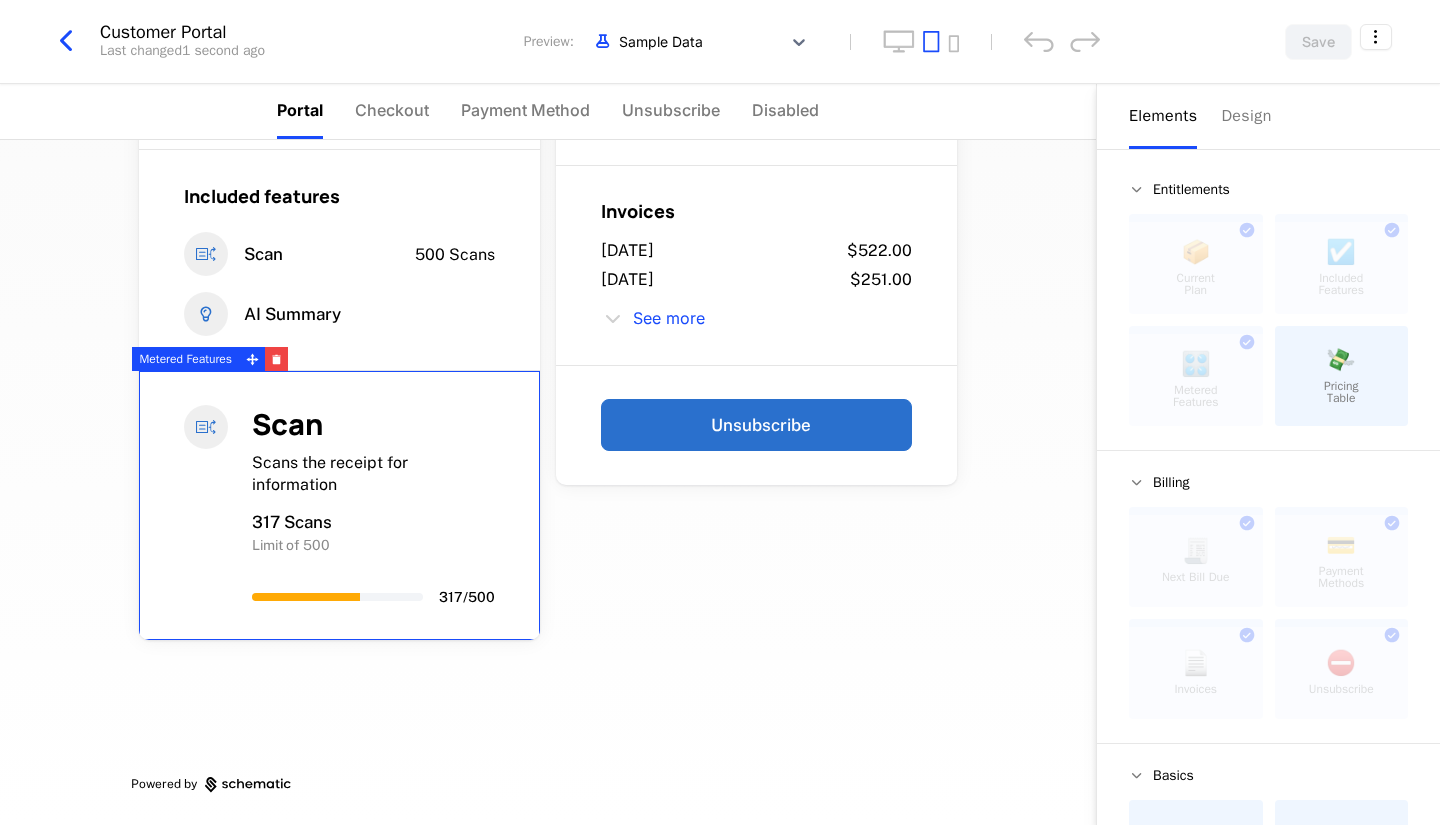 scroll, scrollTop: 0, scrollLeft: 0, axis: both 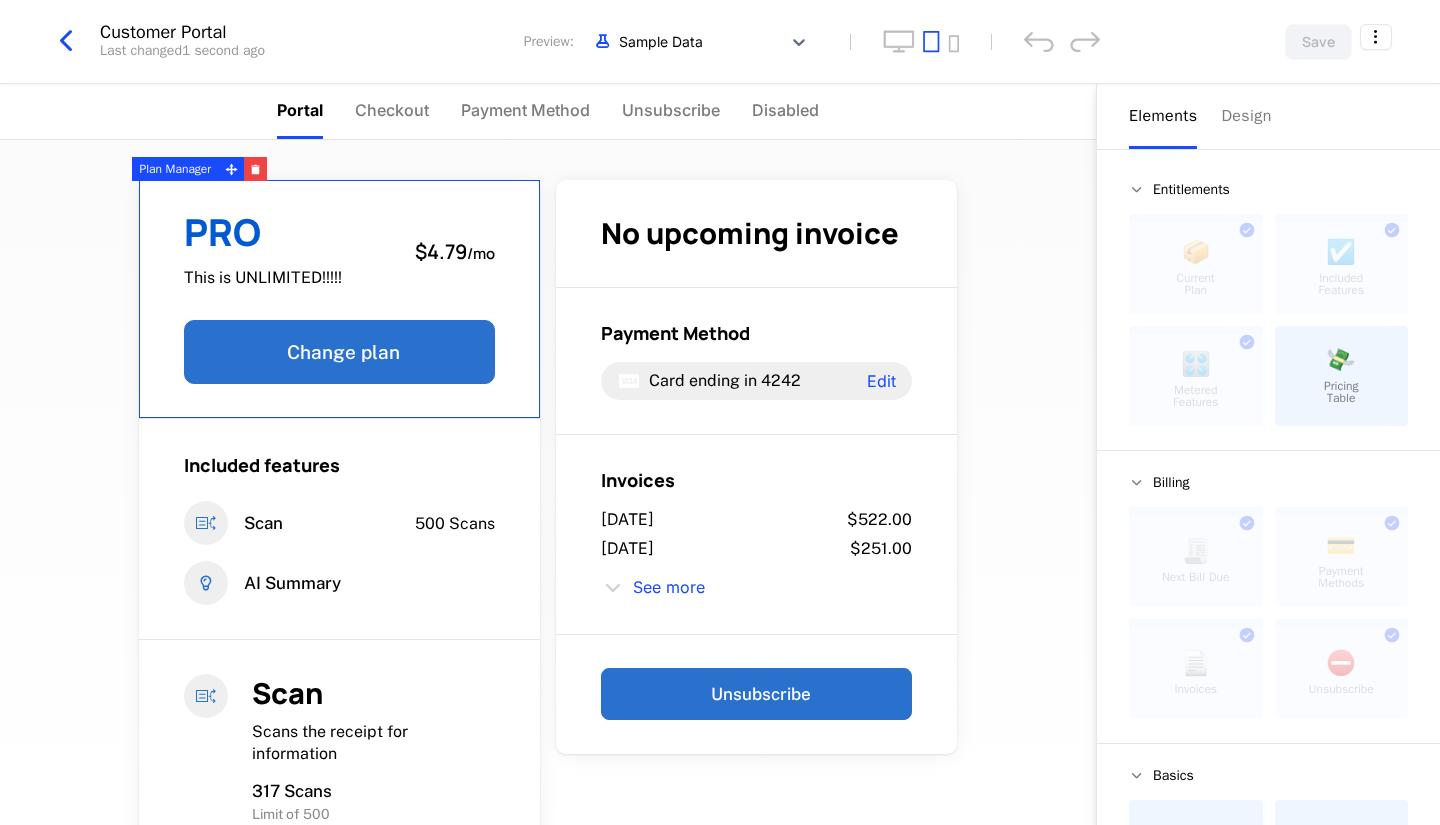 click on "Portal Checkout Payment Method Unsubscribe Disabled" at bounding box center (548, 112) 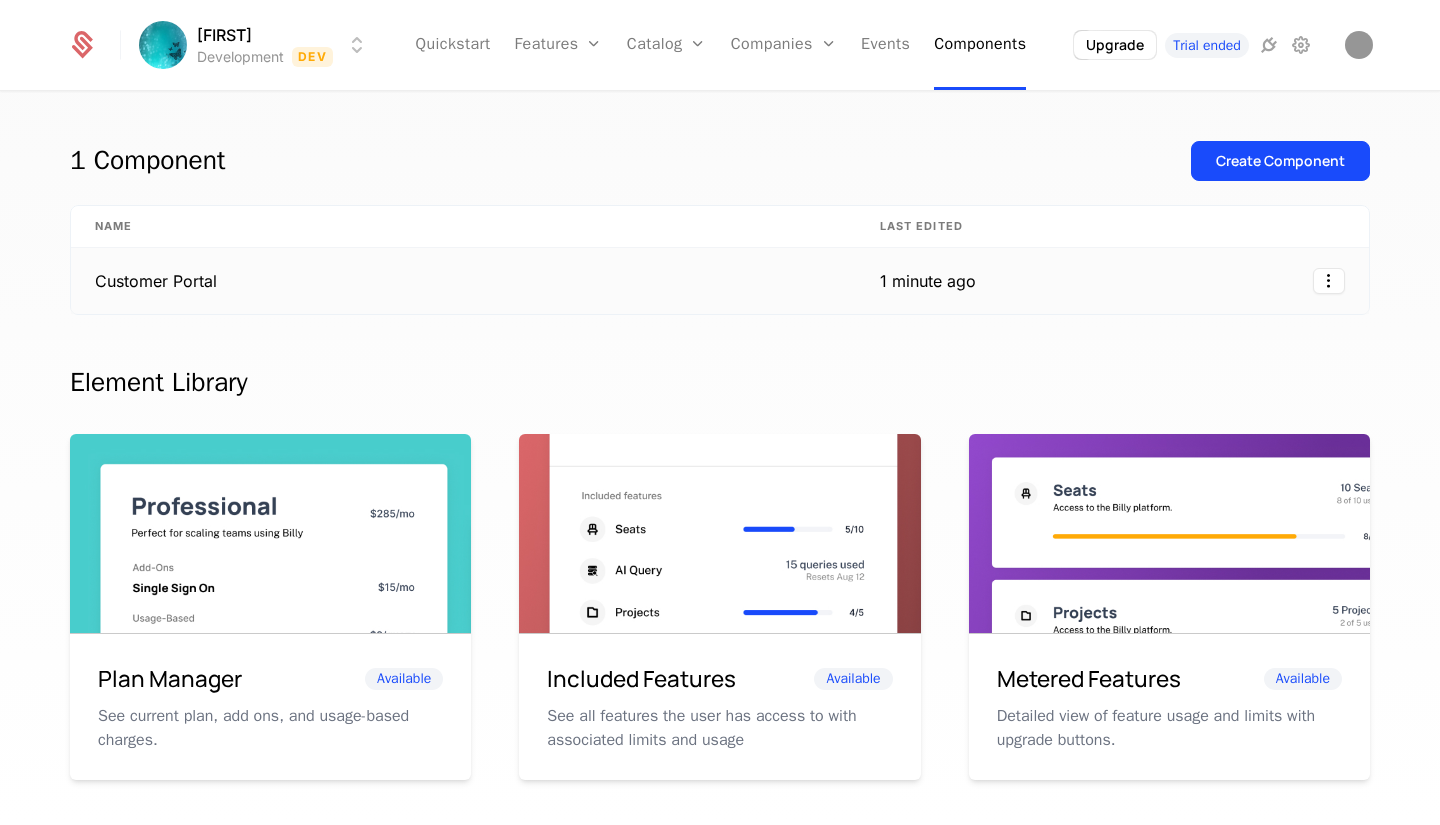 click on "Customer Portal" at bounding box center (463, 281) 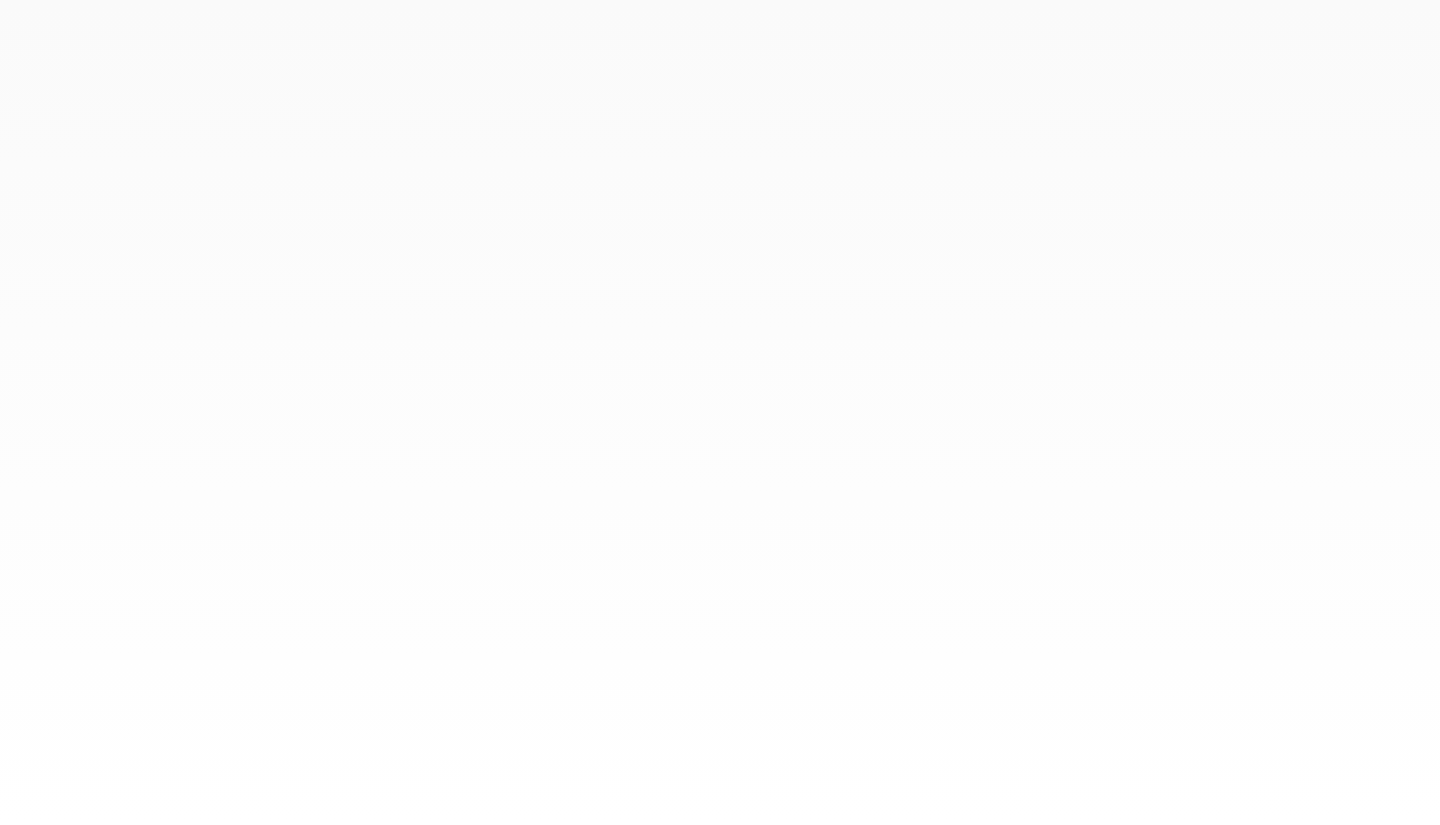 scroll, scrollTop: 0, scrollLeft: 0, axis: both 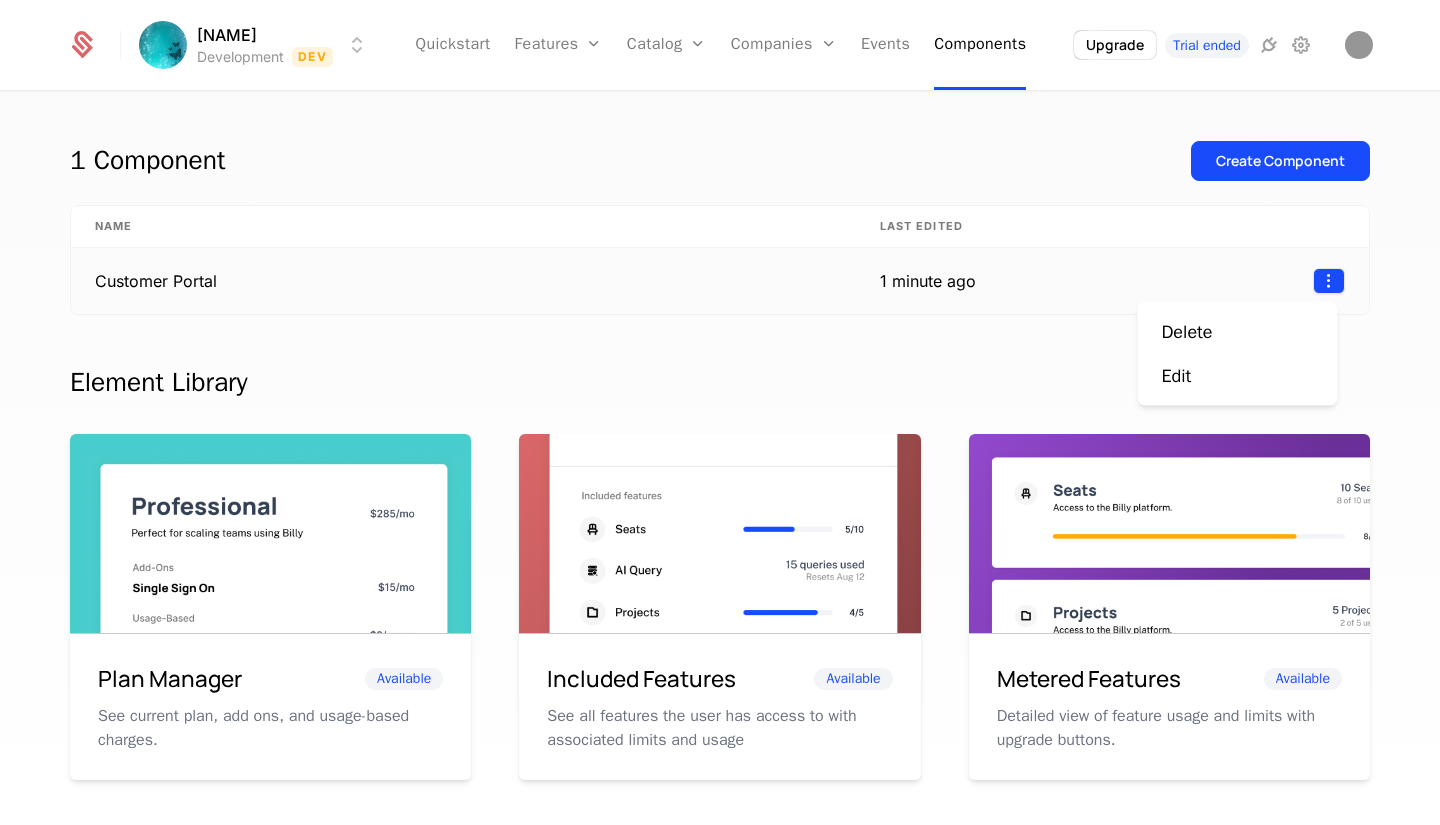 click on "Geetha Development Dev Quickstart Features Features Flags Catalog Plans Add Ons Configuration Companies Companies Users Events Components Upgrade Trial ended 1 Component Create Component Name Last edited Customer Portal 1 minute ago Element Library Plan Manager Available See current plan, add ons, and usage-based charges. Included Features Available See all features the user has access to with associated limits and usage Metered Features Available Detailed view of feature usage and limits with upgrade buttons. Plans Table Available Provide an intuitive upgrade path by surfacing current and live plans. Upcoming Bill Available See estimated upcoming bill based on current entitlements and usage. Invoices Available See a list of recent invoices sent to the user. Click to view detail. Payment Method Available See and easily edit current payment method on file. Usage Graphs Coming soon Show usage over time to surface usage trends. Public Pricing Page Coming soon
Best Viewed on Desktop mobile device" at bounding box center (720, 412) 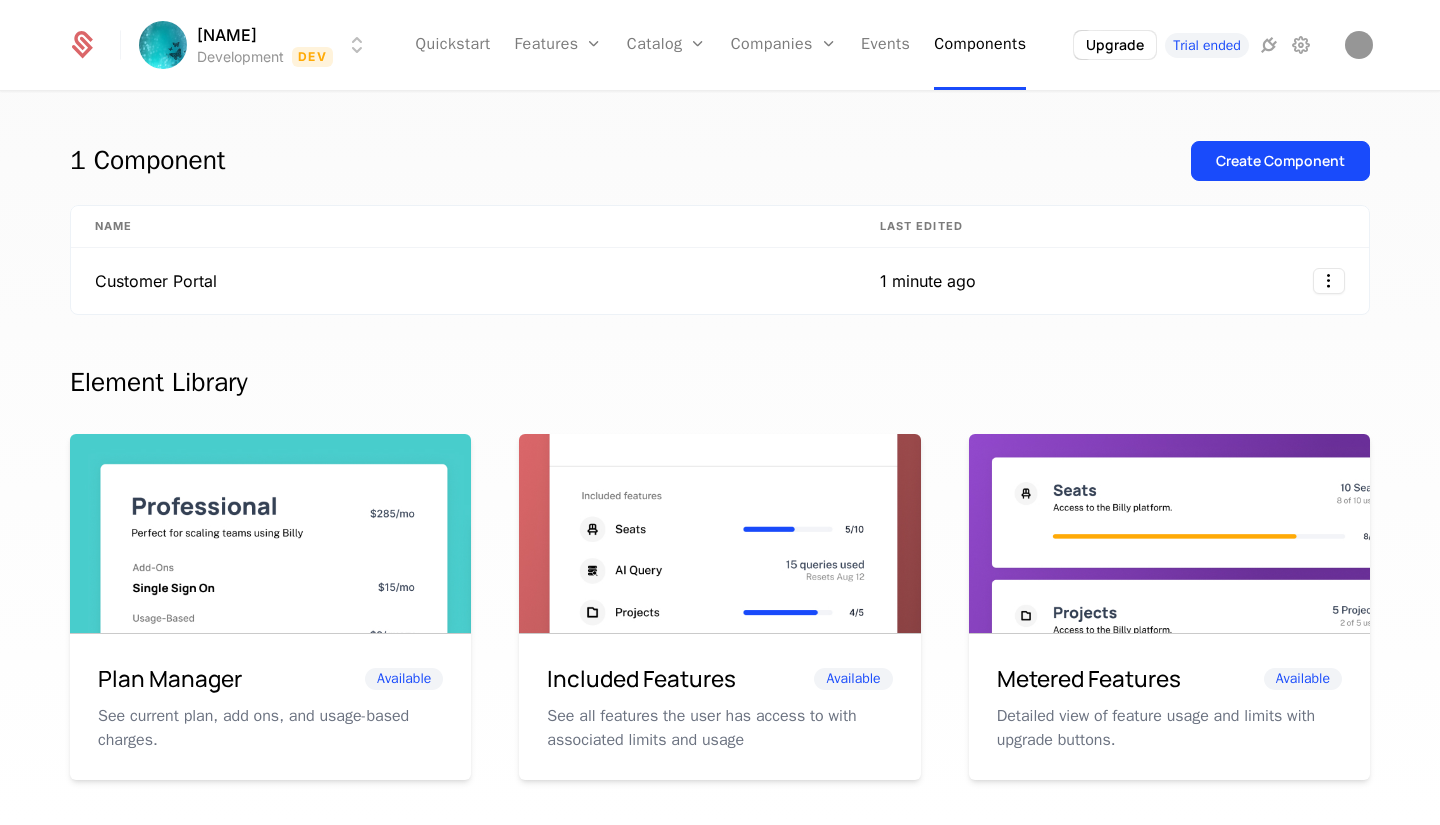 click on "Geetha Development Dev Quickstart Features Features Flags Catalog Plans Add Ons Configuration Companies Companies Users Events Components Upgrade Trial ended 1 Component Create Component Name Last edited Customer Portal 1 minute ago Element Library Plan Manager Available See current plan, add ons, and usage-based charges. Included Features Available See all features the user has access to with associated limits and usage Metered Features Available Detailed view of feature usage and limits with upgrade buttons. Plans Table Available Provide an intuitive upgrade path by surfacing current and live plans. Upcoming Bill Available See estimated upcoming bill based on current entitlements and usage. Invoices Available See a list of recent invoices sent to the user. Click to view detail. Payment Method Available See and easily edit current payment method on file. Usage Graphs Coming soon Show usage over time to surface usage trends. Public Pricing Page Coming soon
Best Viewed on Desktop mobile device" at bounding box center [720, 412] 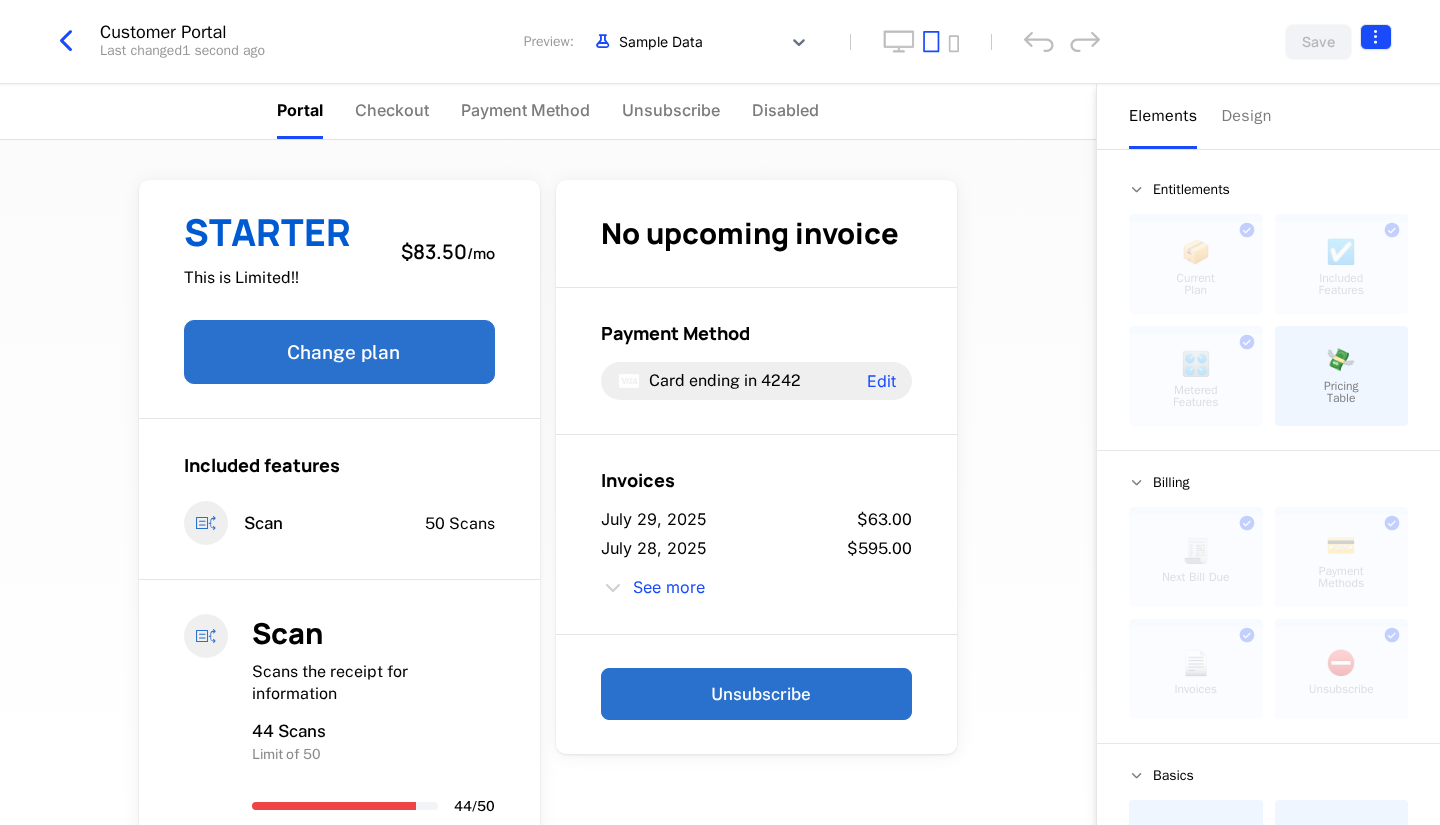 click on "Geetha Development Dev Quickstart Features Features Flags Catalog Plans Add Ons Configuration Companies Companies Users Events Components Upgrade Trial ended Customer Portal Last changed  1 second ago Preview: Sample Data Save Portal Checkout Payment Method Unsubscribe Disabled STARTER This is Limited!! $83.50 / mo Change plan Included features Scan 50   Scans Scan Scans the receipt for information 44   Scans Limit of 50 44 / 50 No upcoming invoice Payment Method Card ending in   4242 Edit Invoices July 29, 2025 $63.00 July 28, 2025 $595.00 See more Unsubscribe Powered by   Elements Design Entitlements 📦 Current Plan This component can only be used once ☑️ Included Features This component can only be used once 🎛️ Metered Features This component can only be used once 💸 Pricing Table Billing 🧾 Next Bill Due This component can only be used once 💳 Payment Methods This component can only be used once 📄 Invoices This component can only be used once ⛔️ Unsubscribe Basics ✏️" at bounding box center [720, 412] 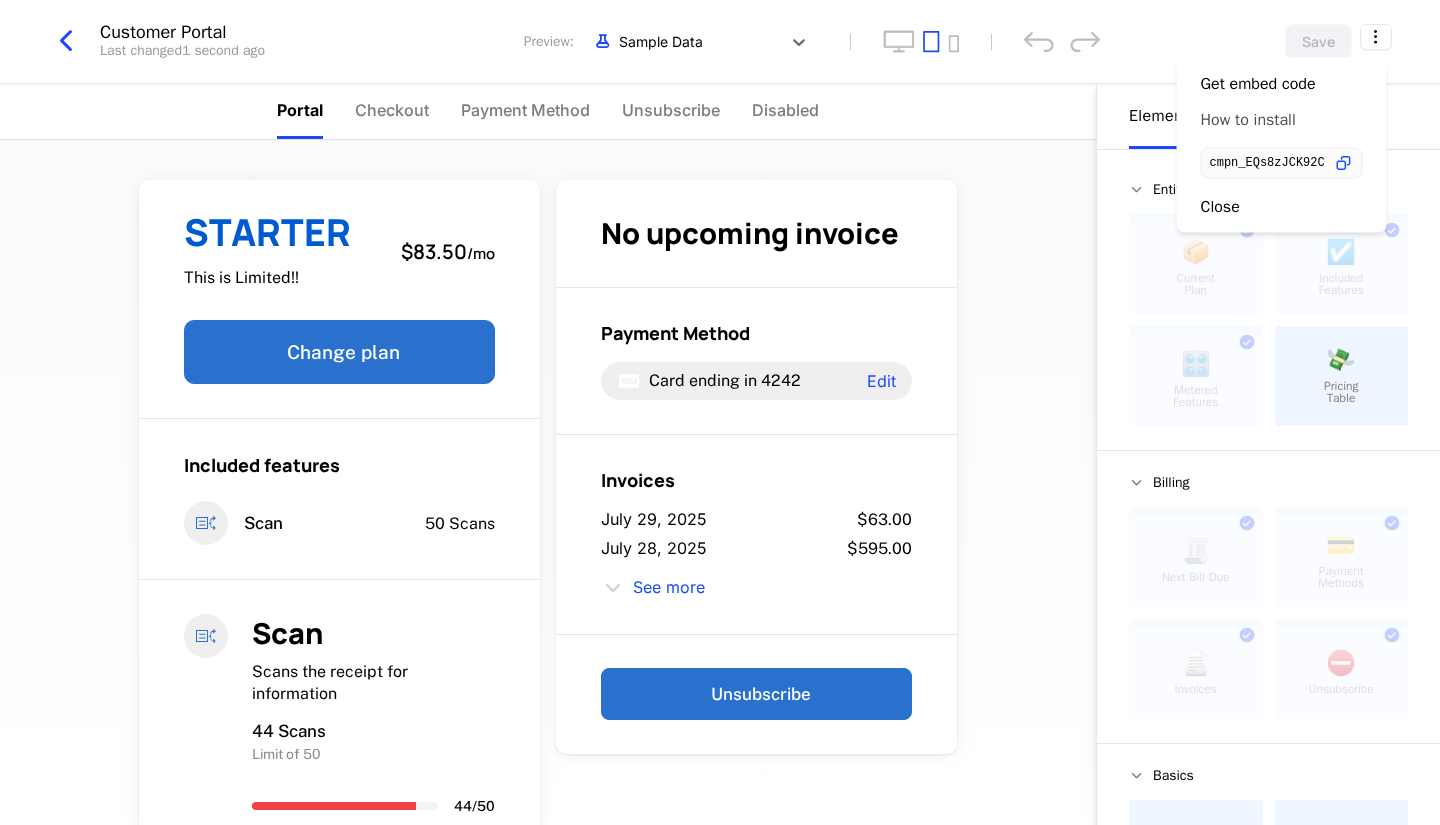click on "How to install" at bounding box center (1248, 120) 